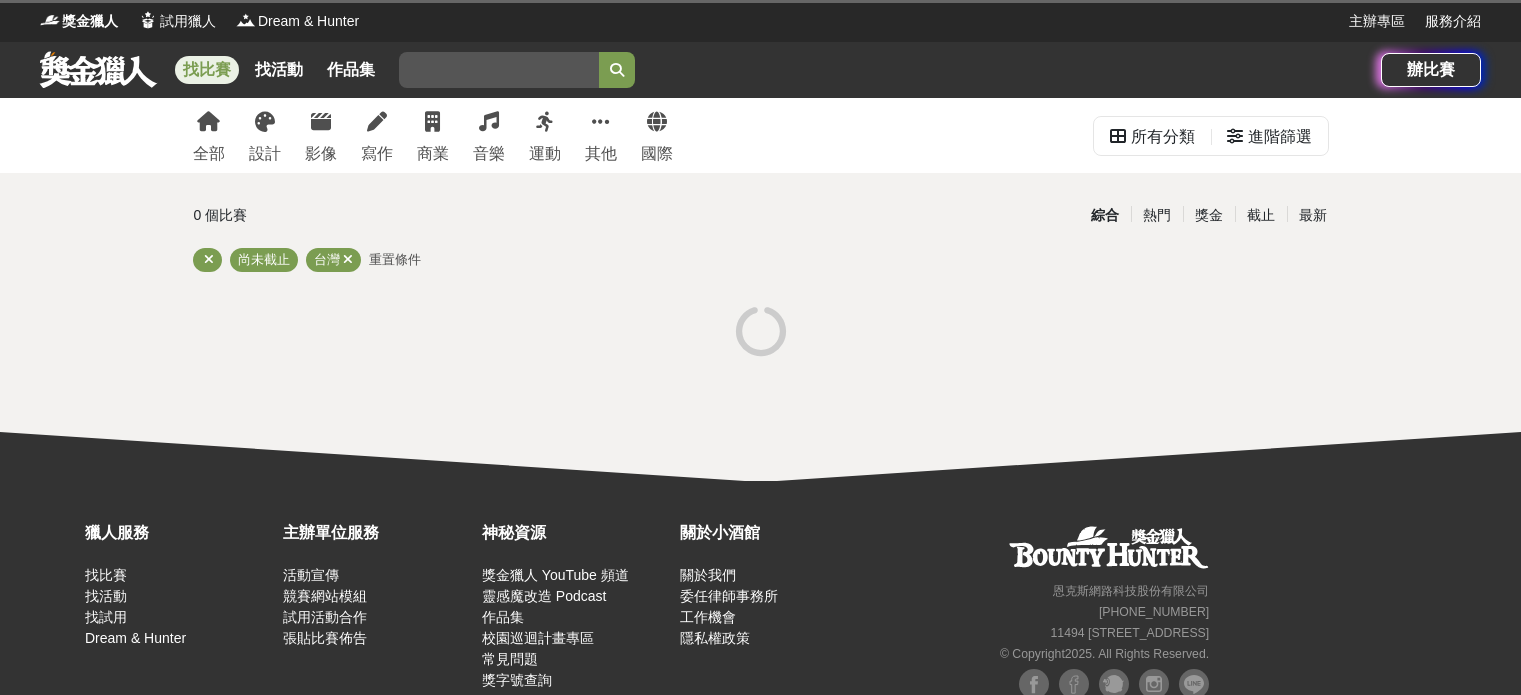 scroll, scrollTop: 0, scrollLeft: 0, axis: both 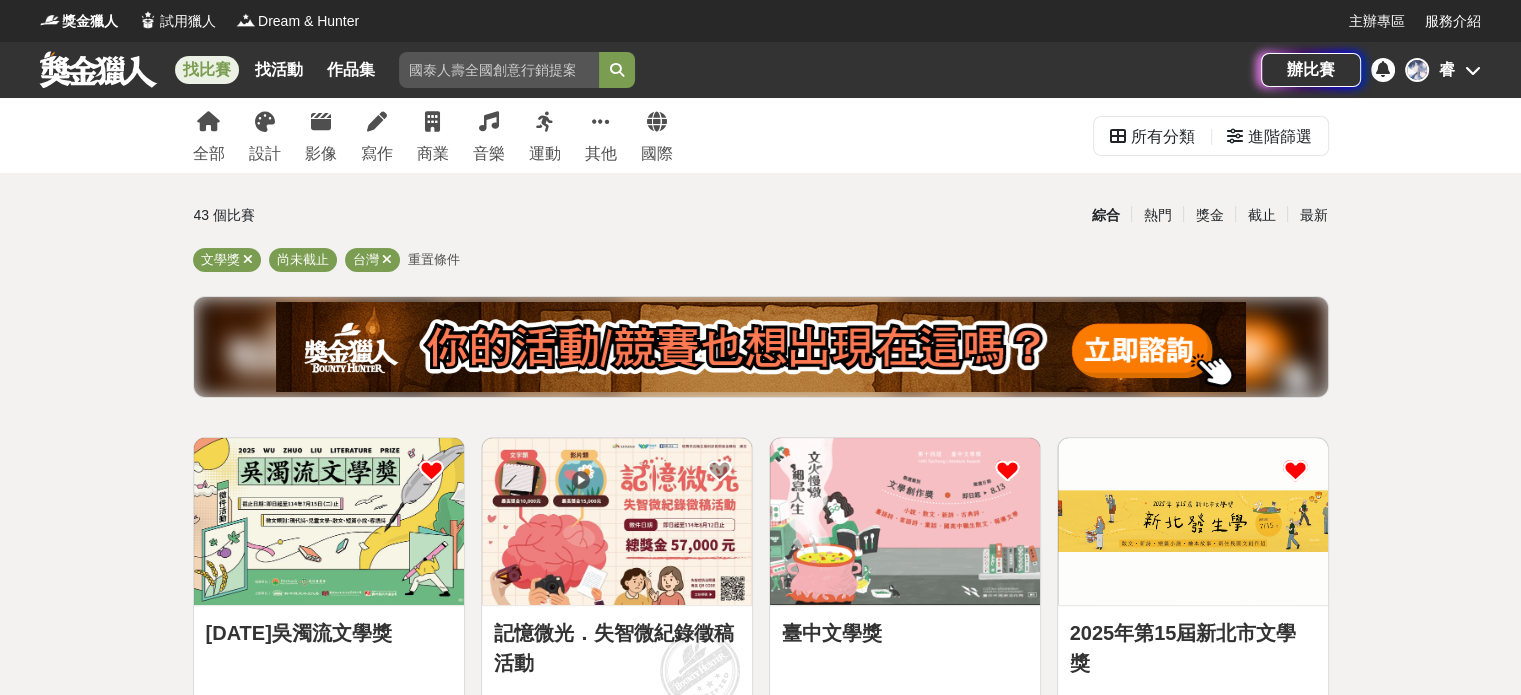 click on "睿" at bounding box center (1447, 70) 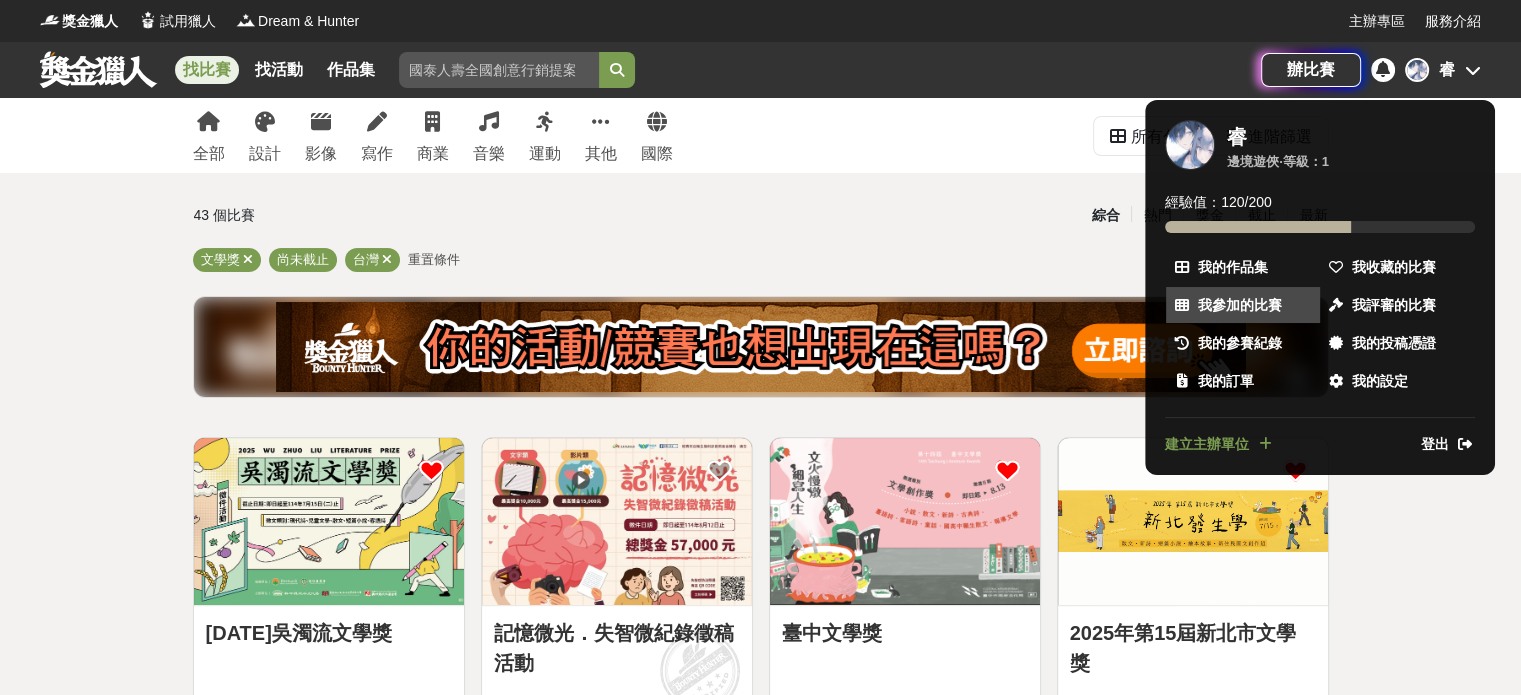 click on "我參加的比賽" at bounding box center [1240, 305] 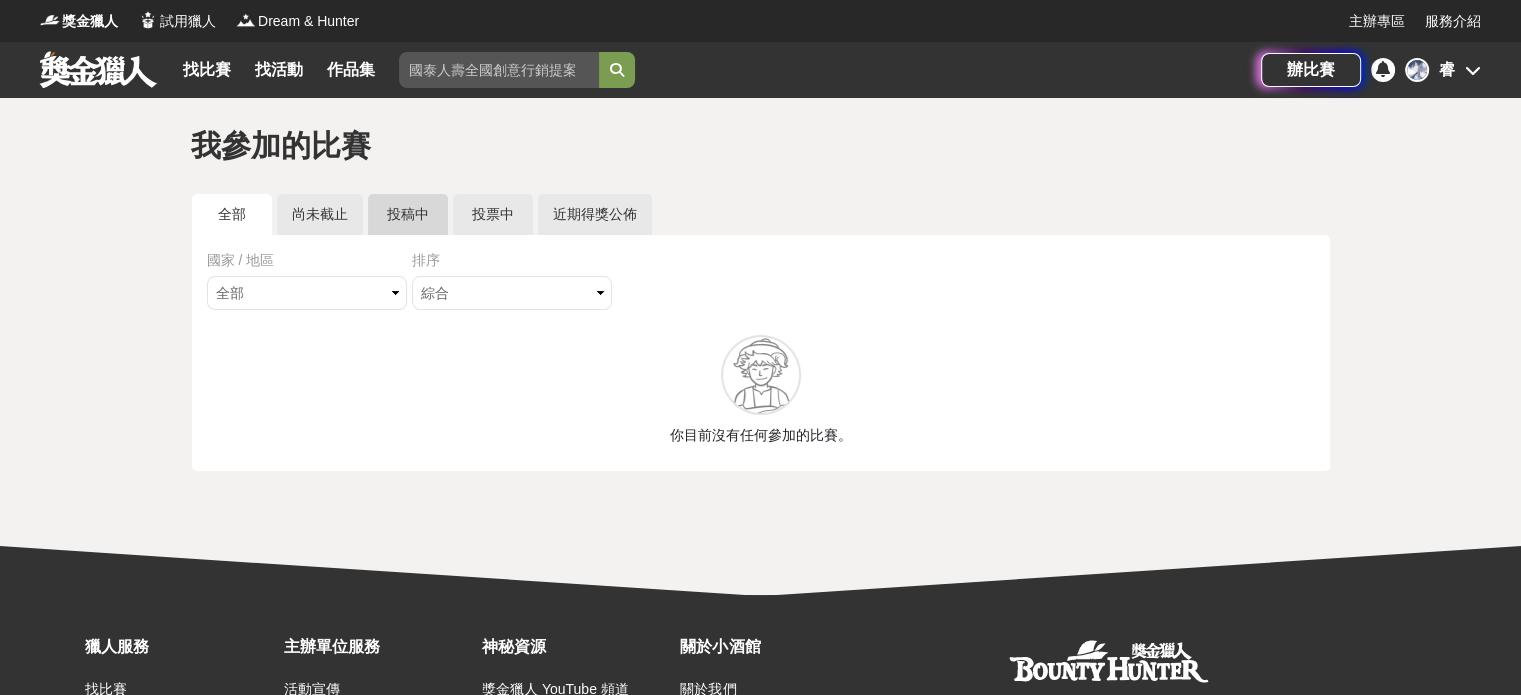 click on "投稿中" at bounding box center [408, 214] 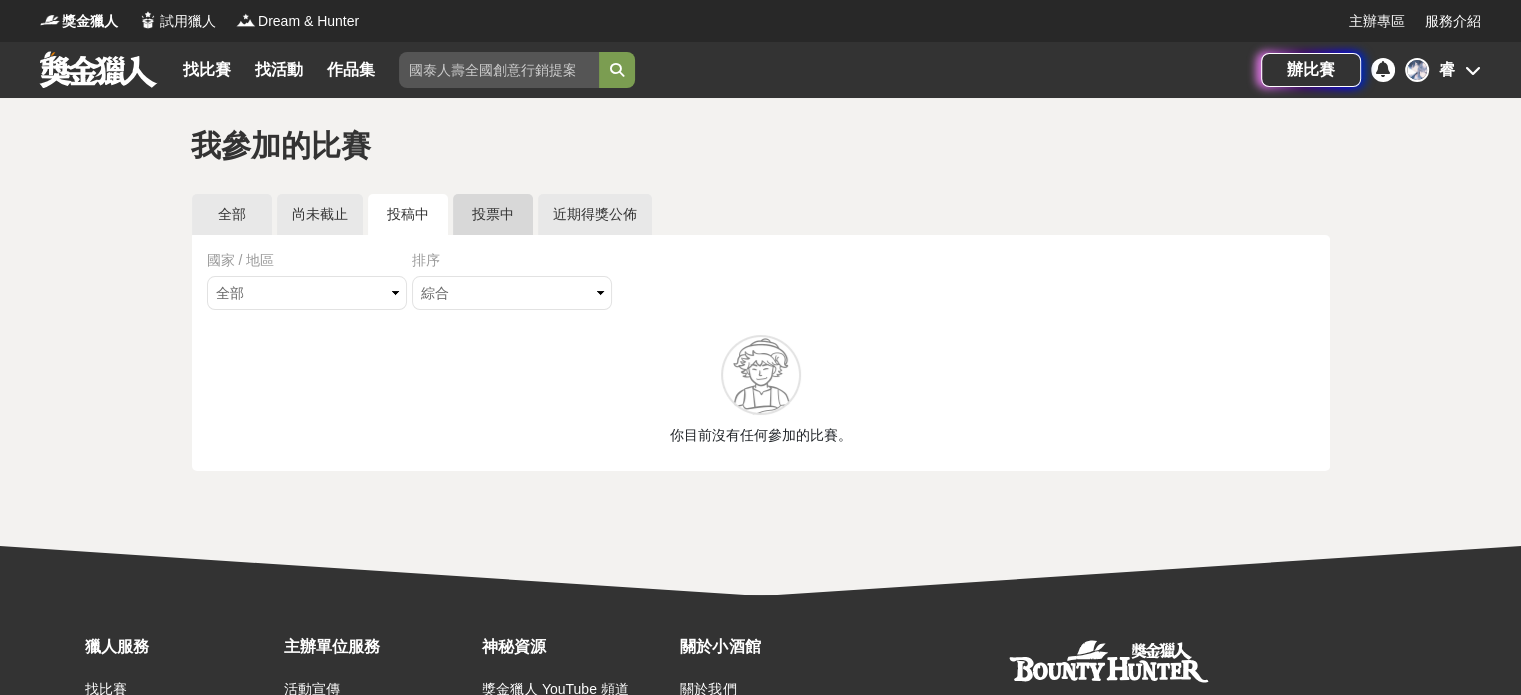 click on "投票中" at bounding box center (493, 214) 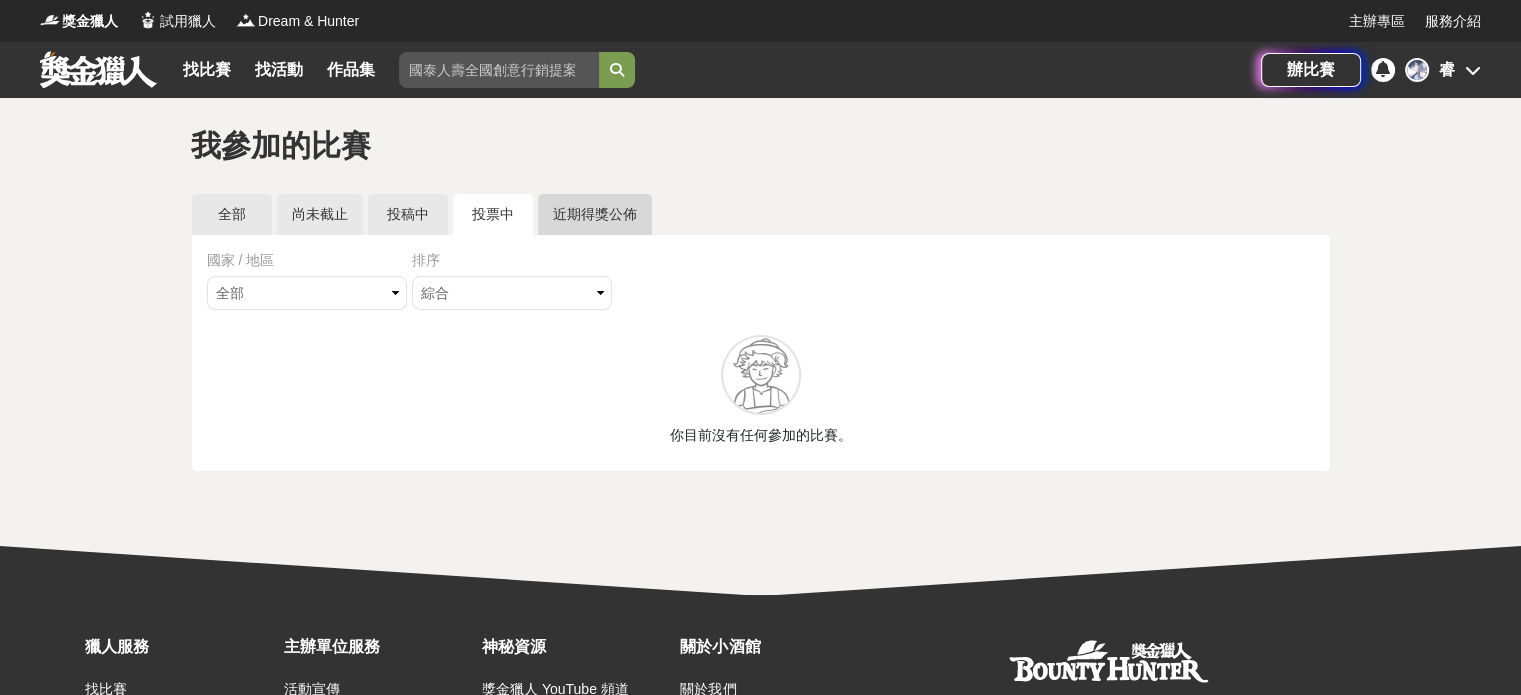 click on "近期得獎公佈" at bounding box center (595, 214) 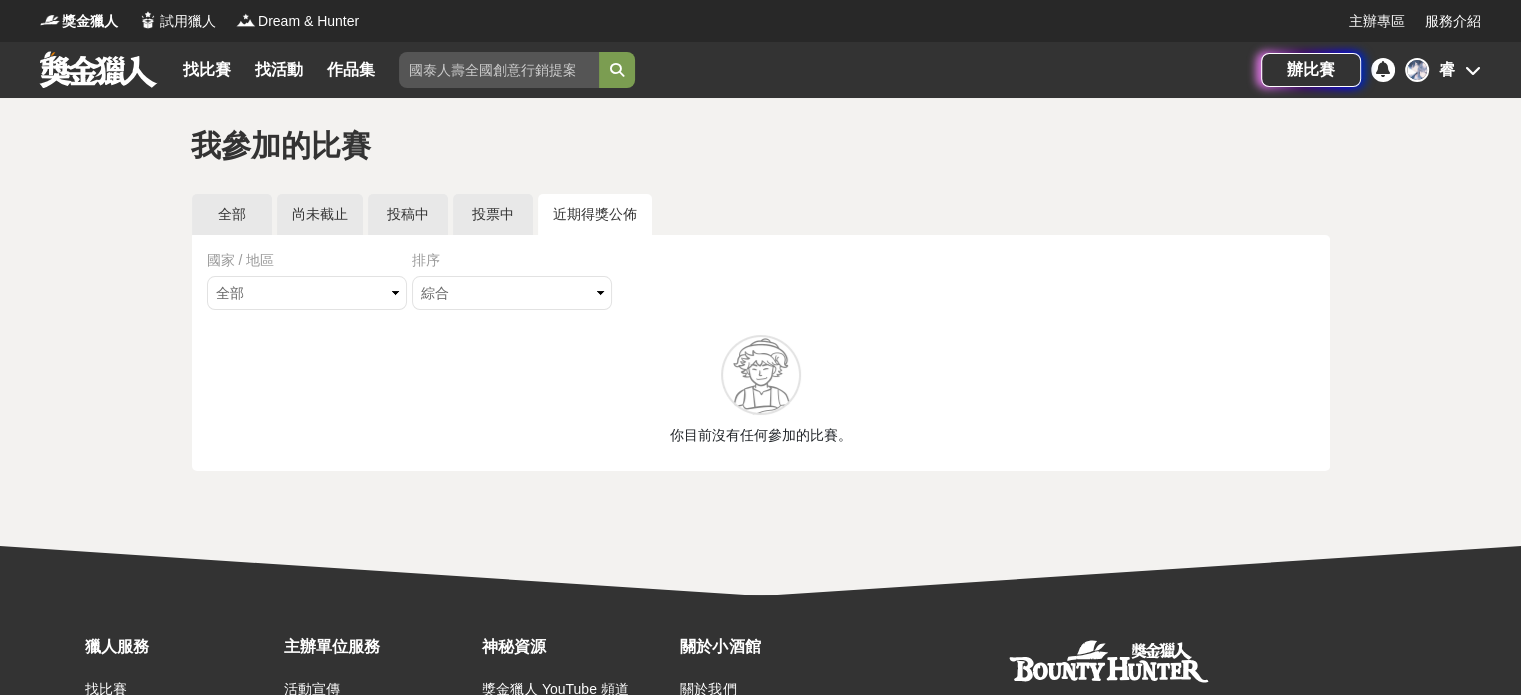 click at bounding box center (1383, 69) 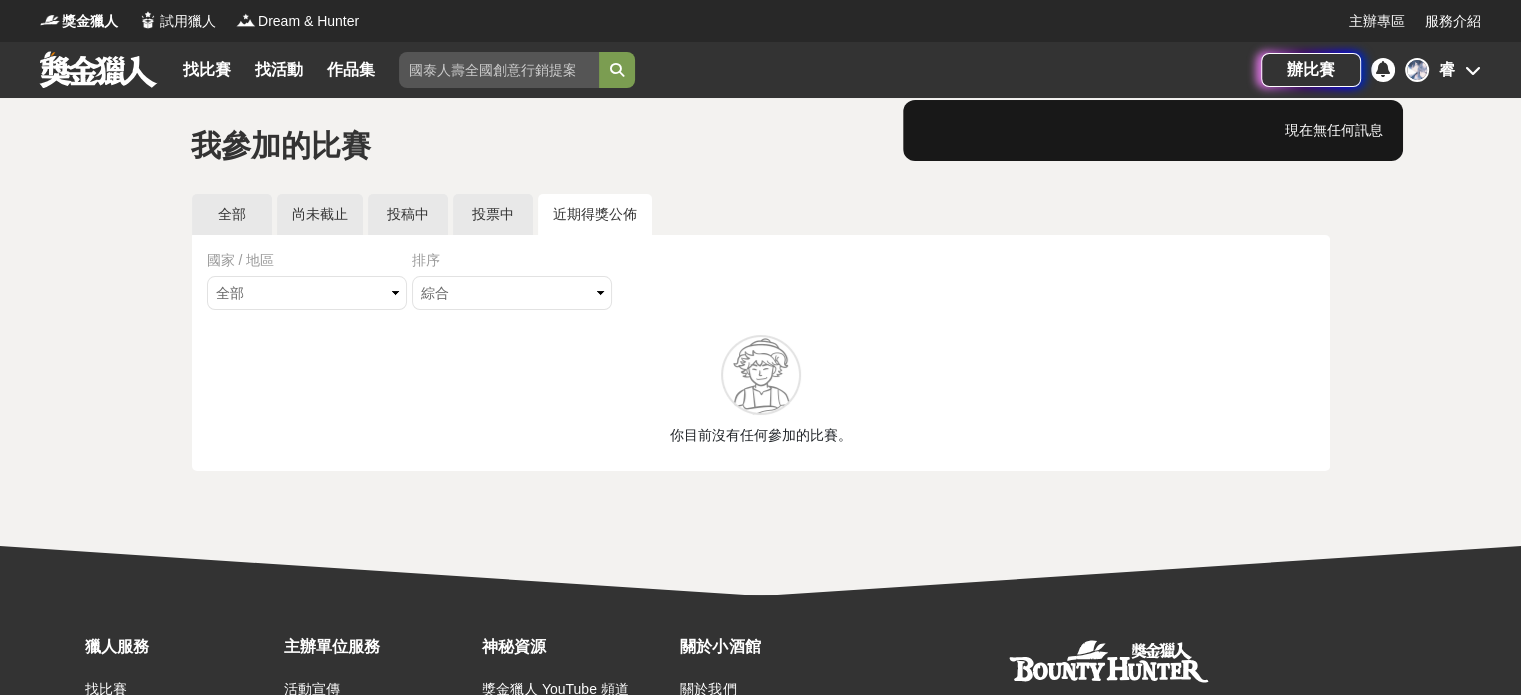 click at bounding box center [1417, 70] 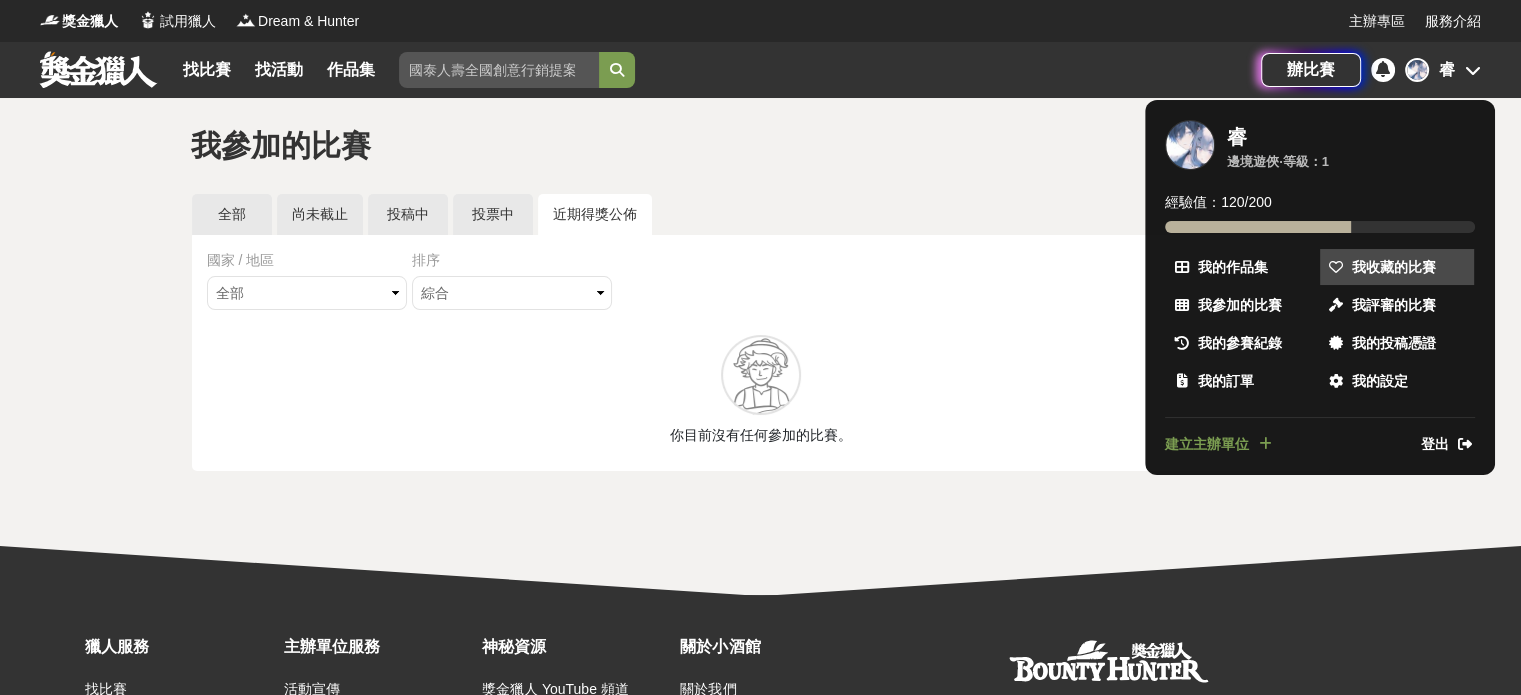 click on "我收藏的比賽" at bounding box center (1394, 267) 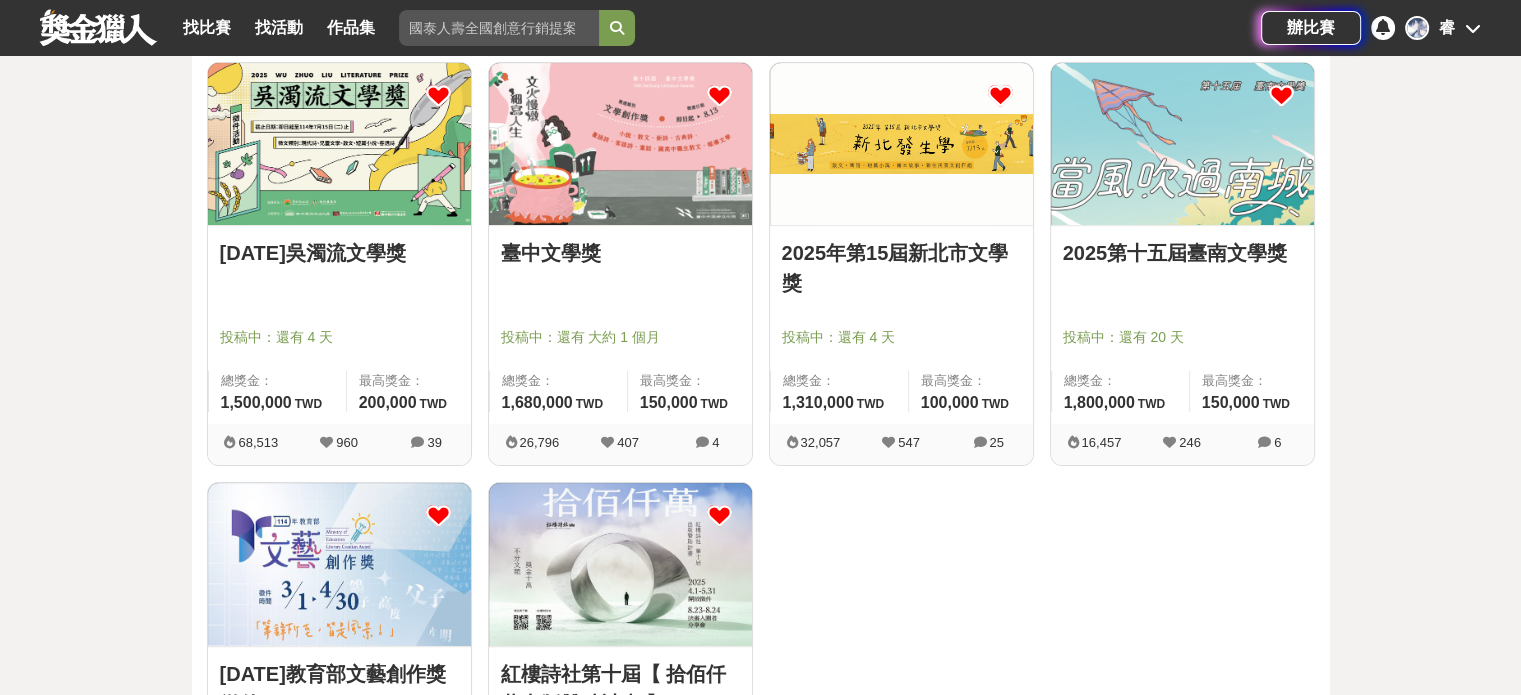 scroll, scrollTop: 200, scrollLeft: 0, axis: vertical 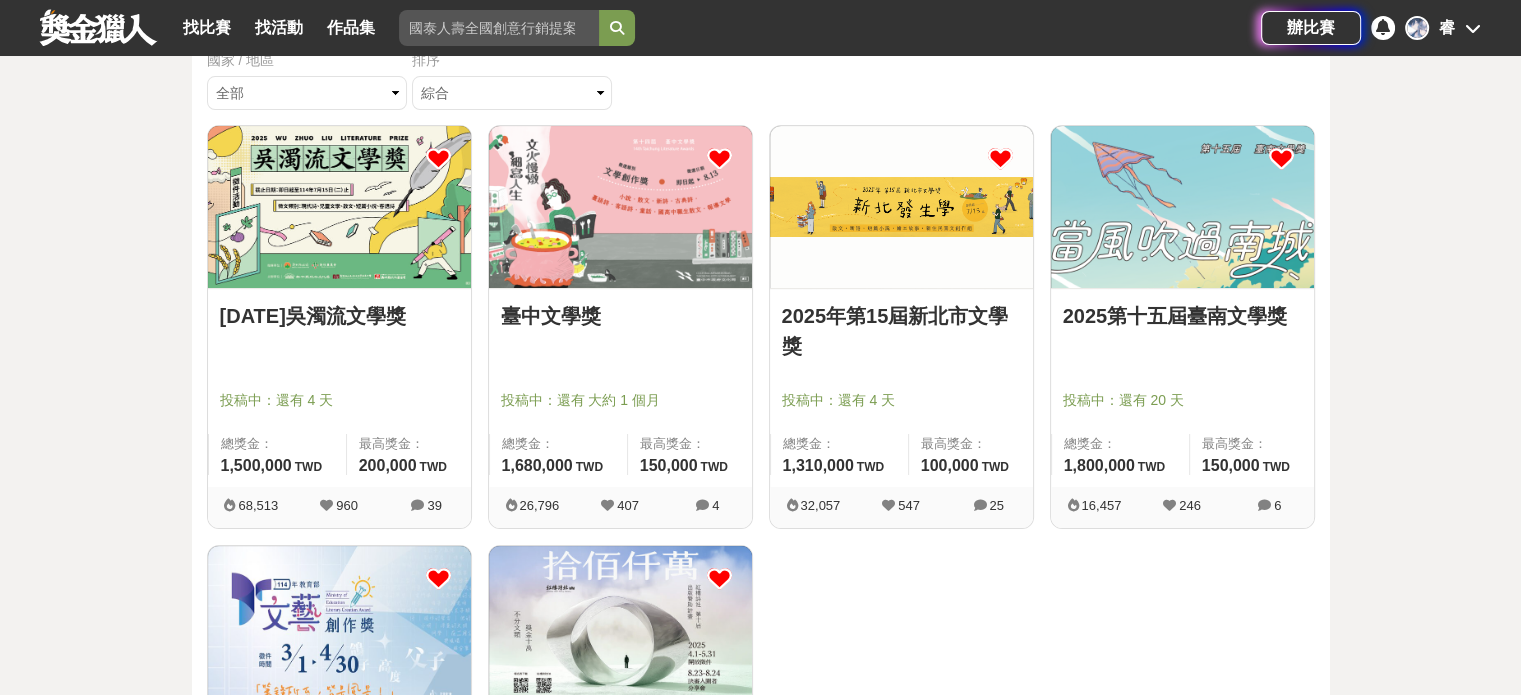 click at bounding box center [901, 207] 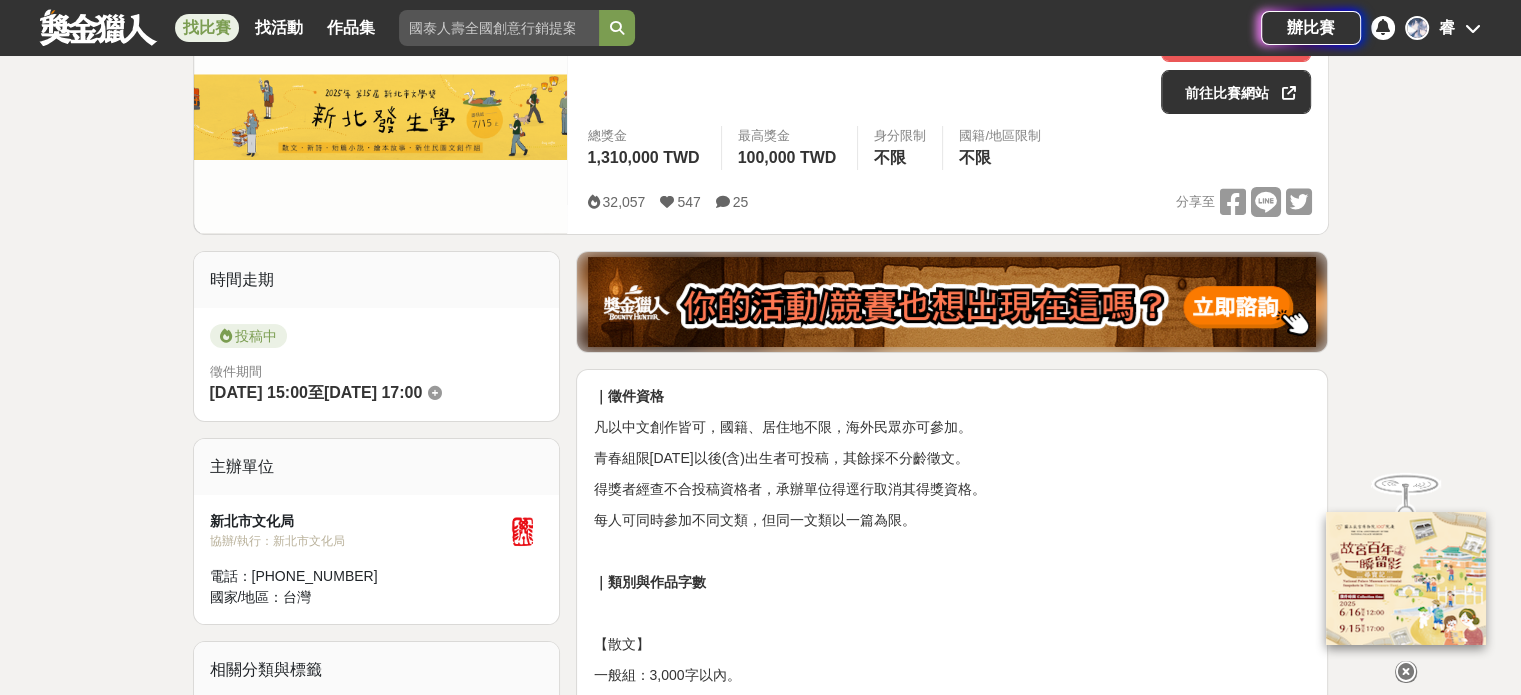 scroll, scrollTop: 300, scrollLeft: 0, axis: vertical 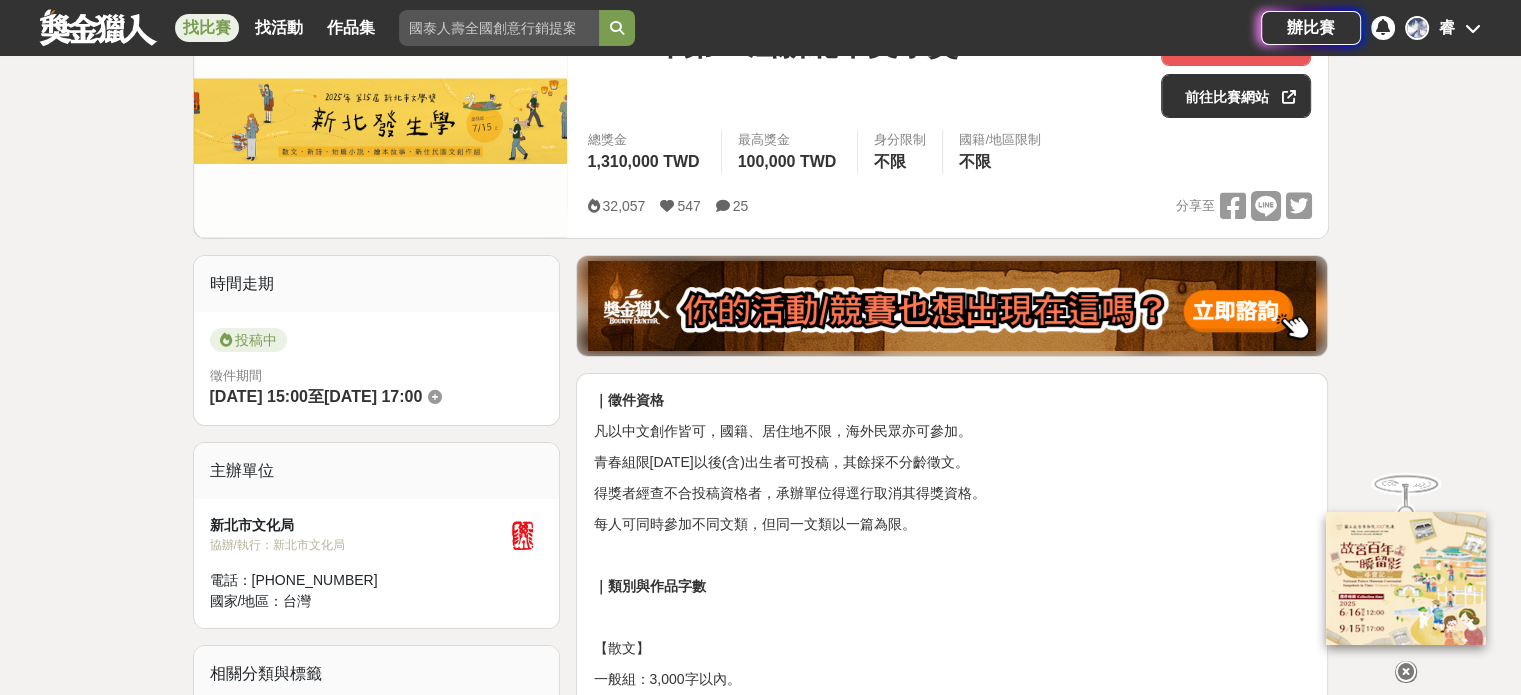 click at bounding box center (435, 397) 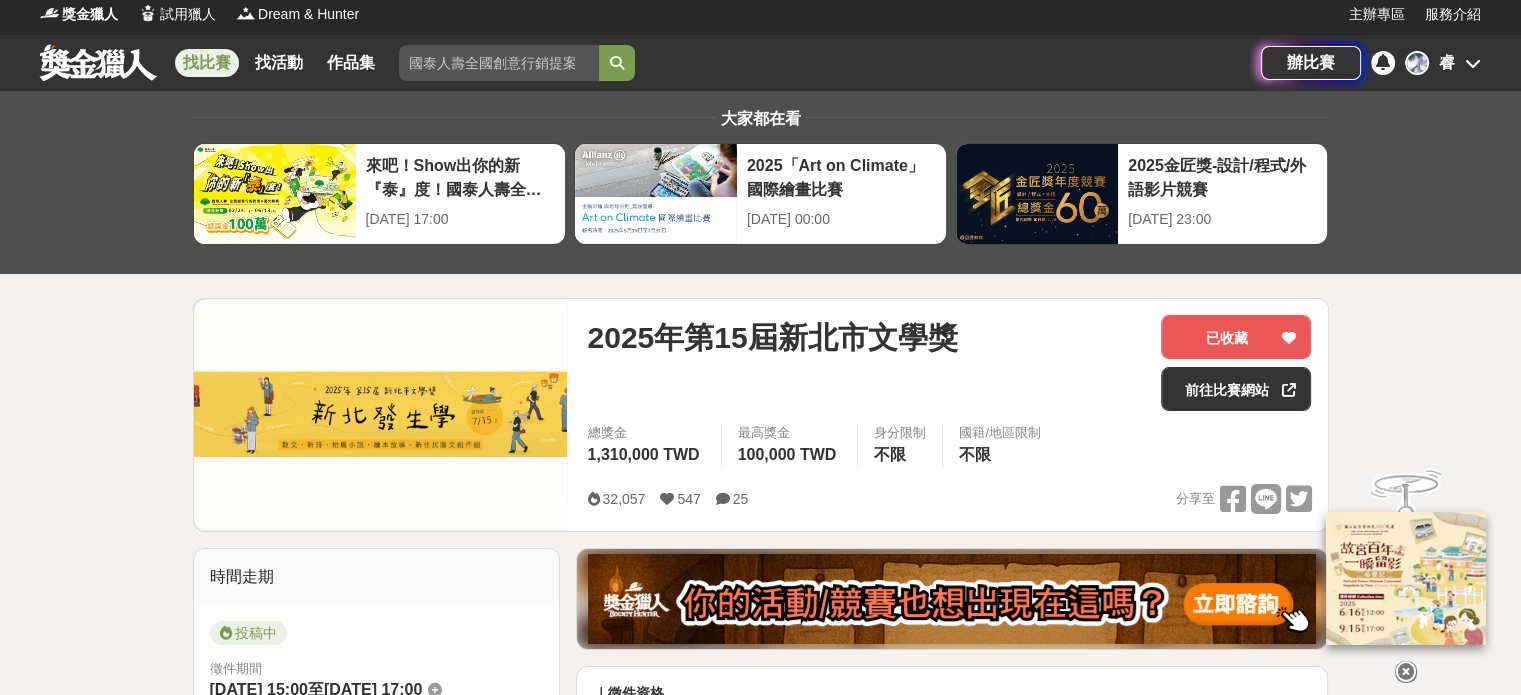 scroll, scrollTop: 0, scrollLeft: 0, axis: both 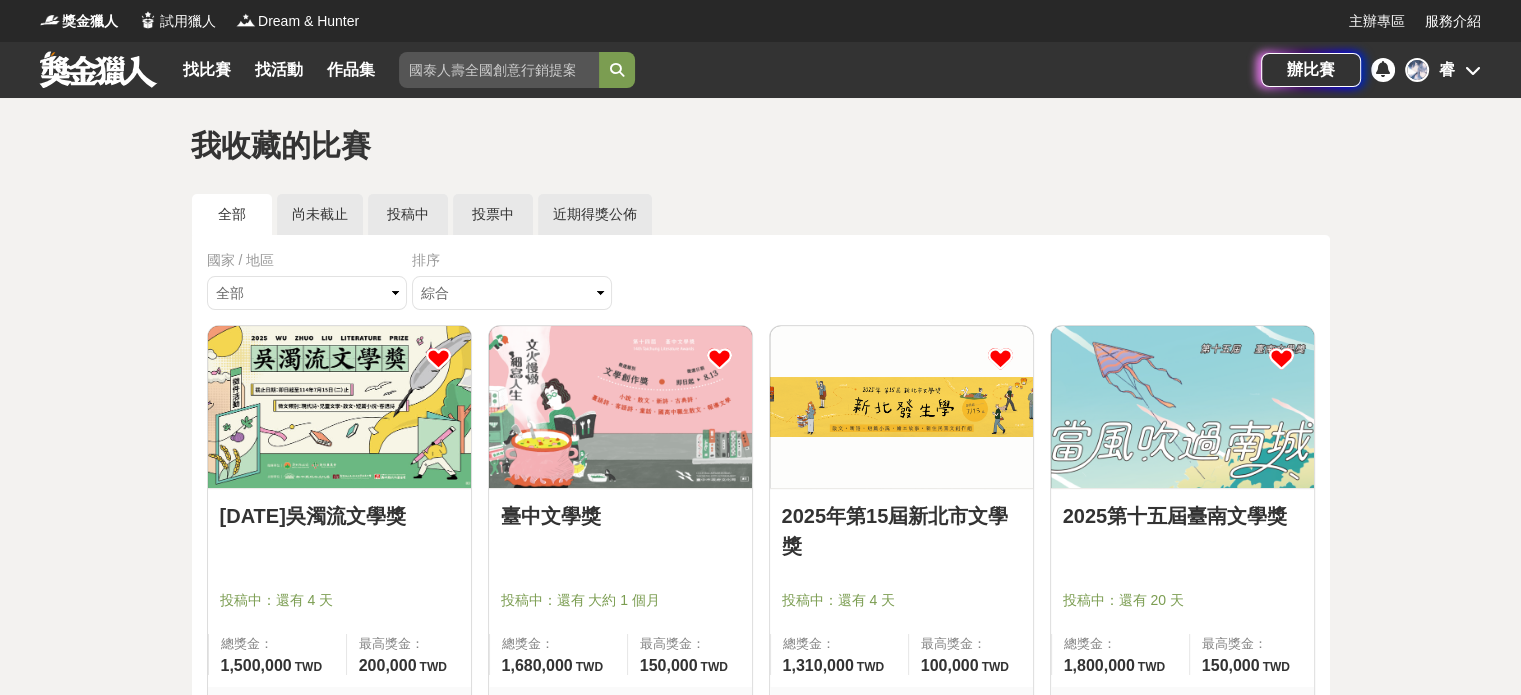 click at bounding box center (98, 69) 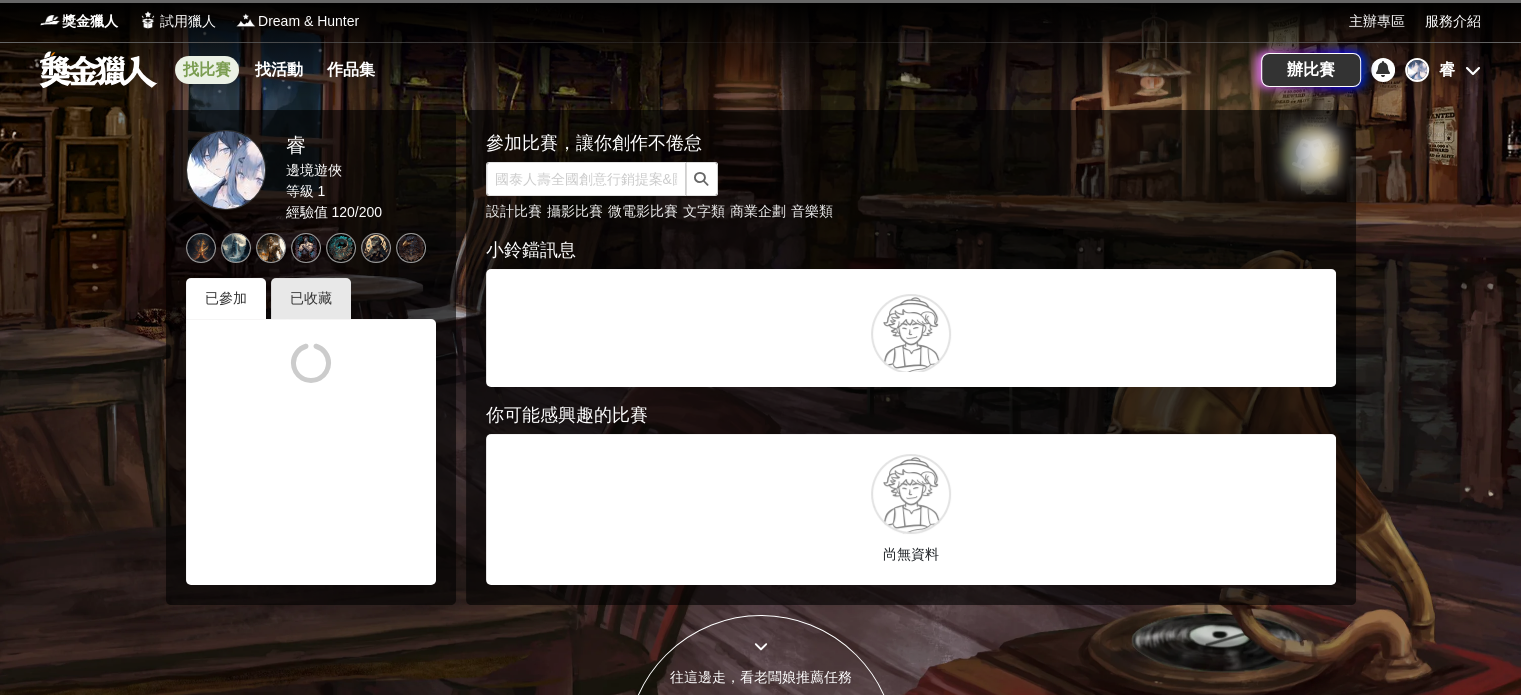 click on "找比賽" at bounding box center (207, 70) 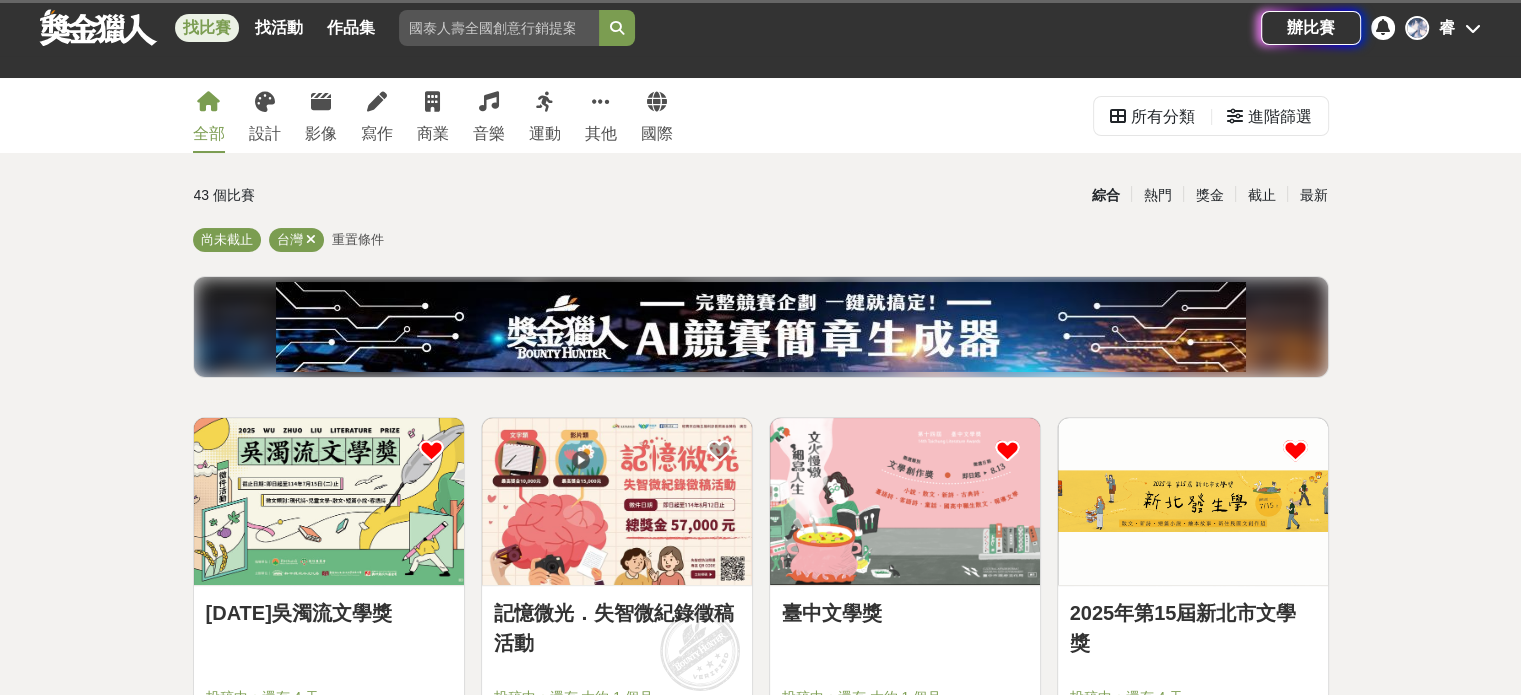 scroll, scrollTop: 0, scrollLeft: 0, axis: both 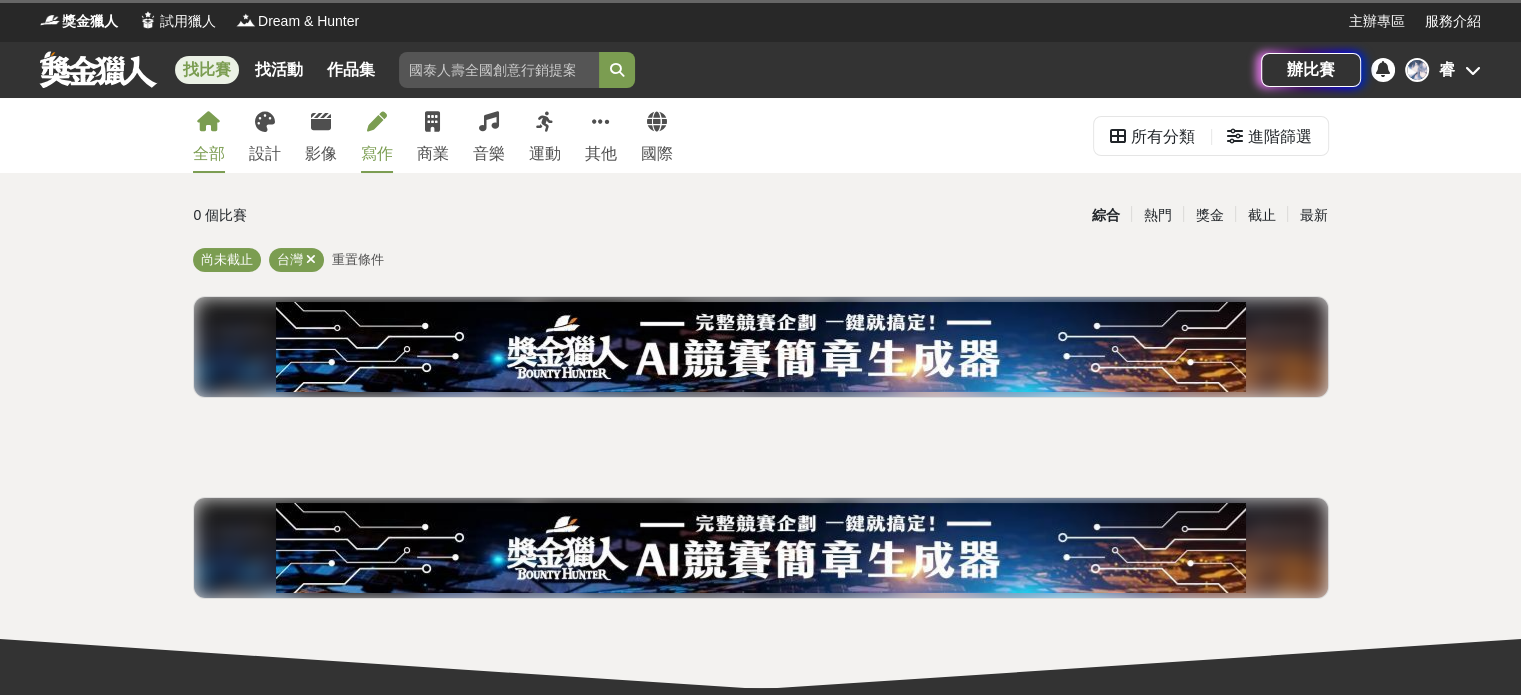 click on "寫作" at bounding box center [377, 154] 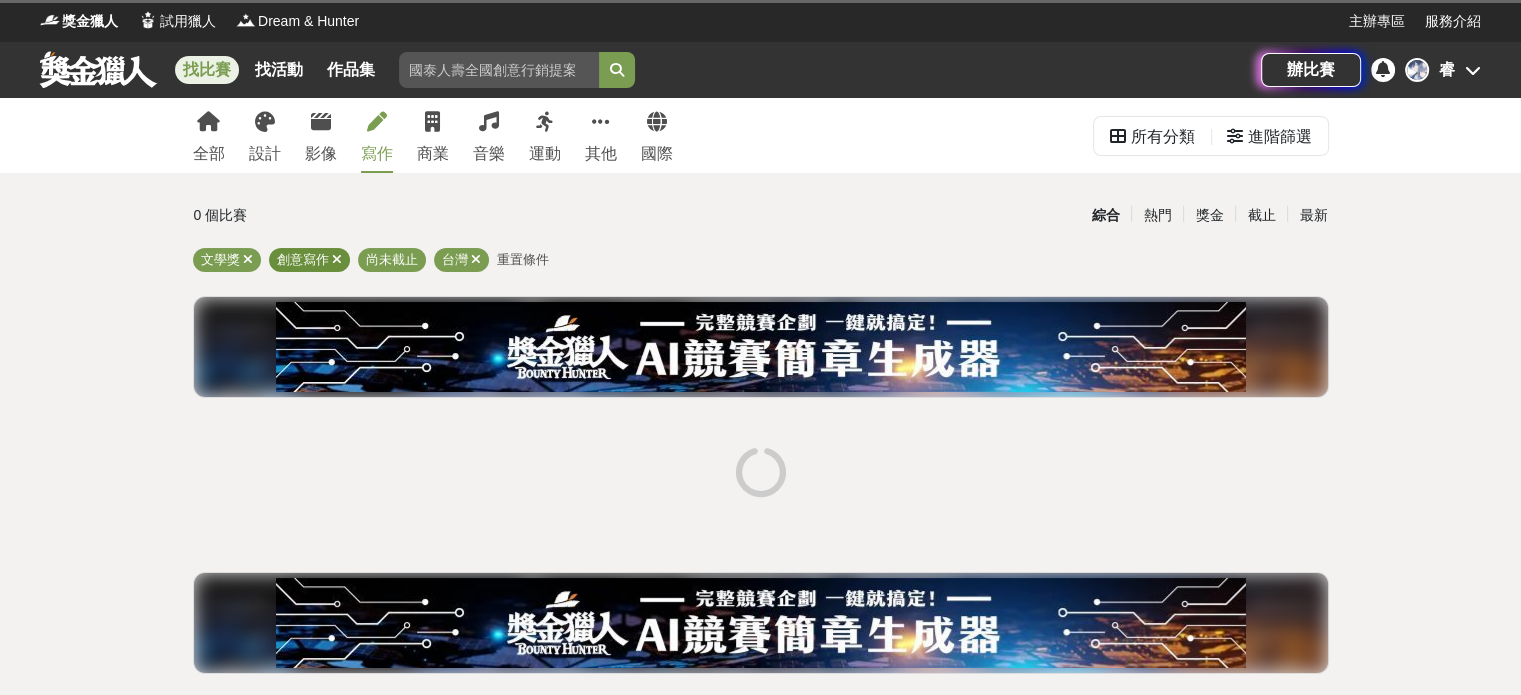 click on "創意寫作" at bounding box center (303, 259) 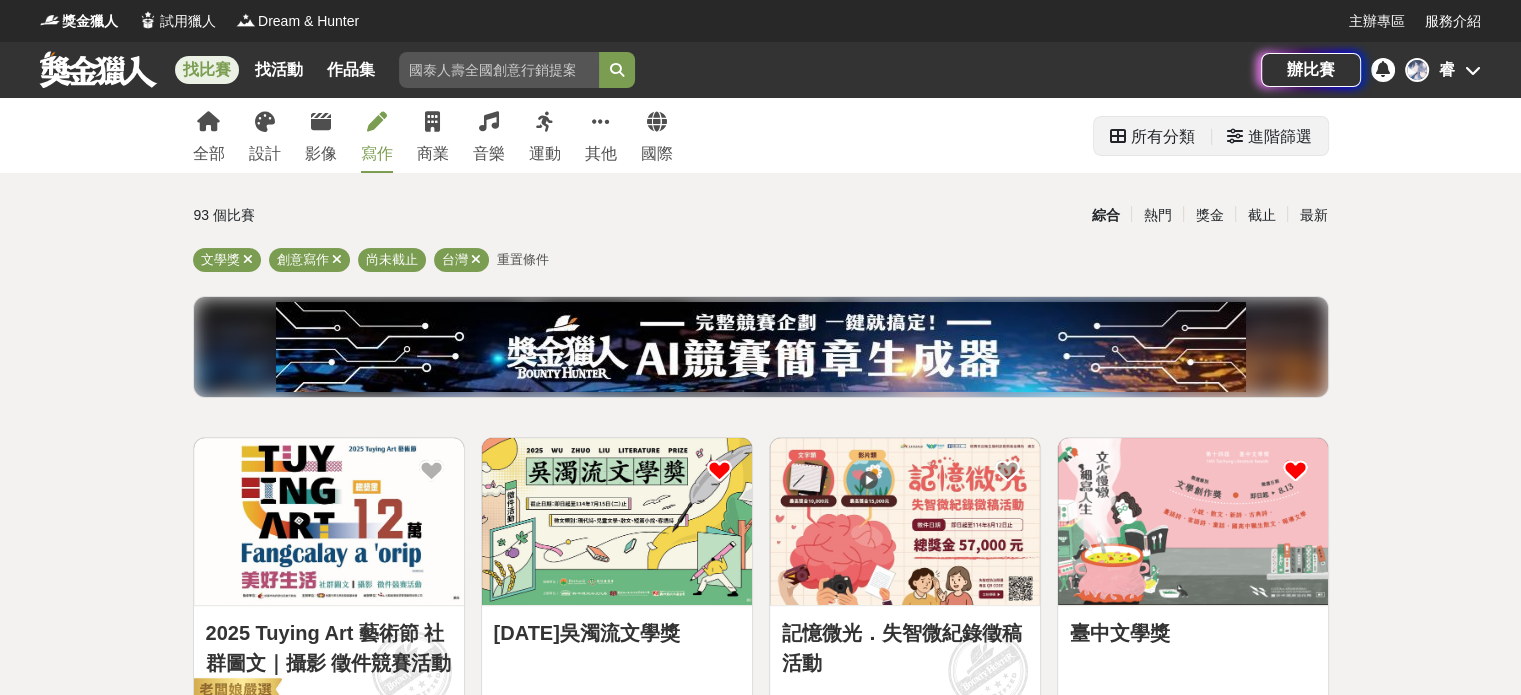click on "進階篩選" at bounding box center (1269, 136) 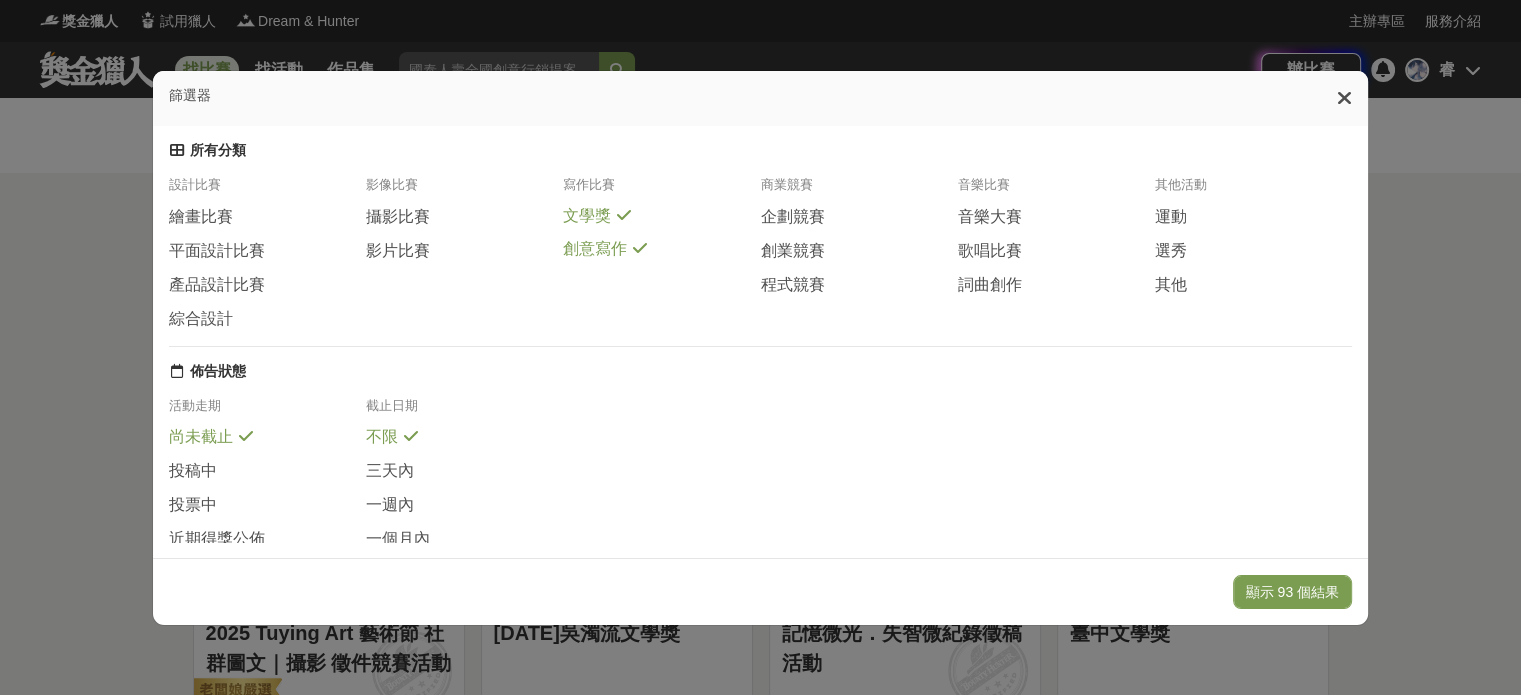 click on "創意寫作" at bounding box center [595, 249] 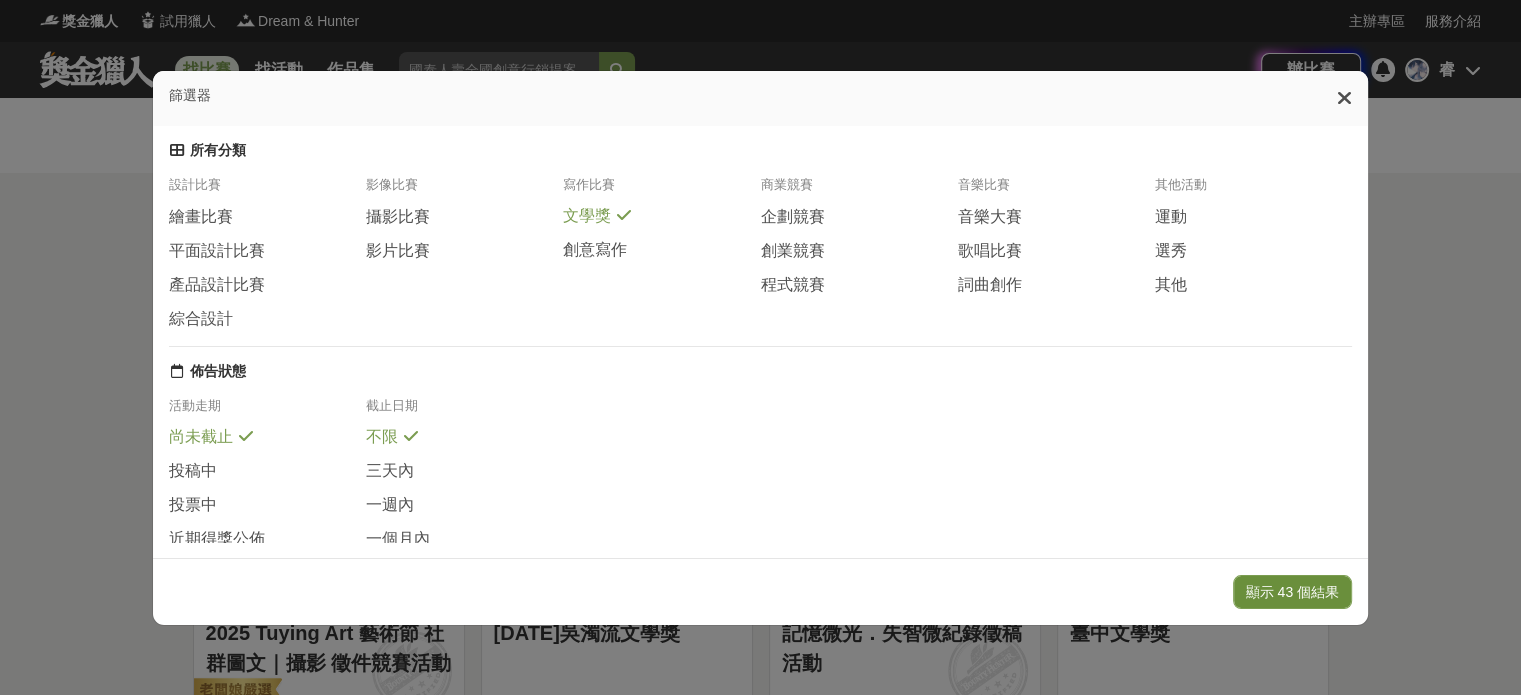 click on "顯示 43 個結果" at bounding box center [1292, 592] 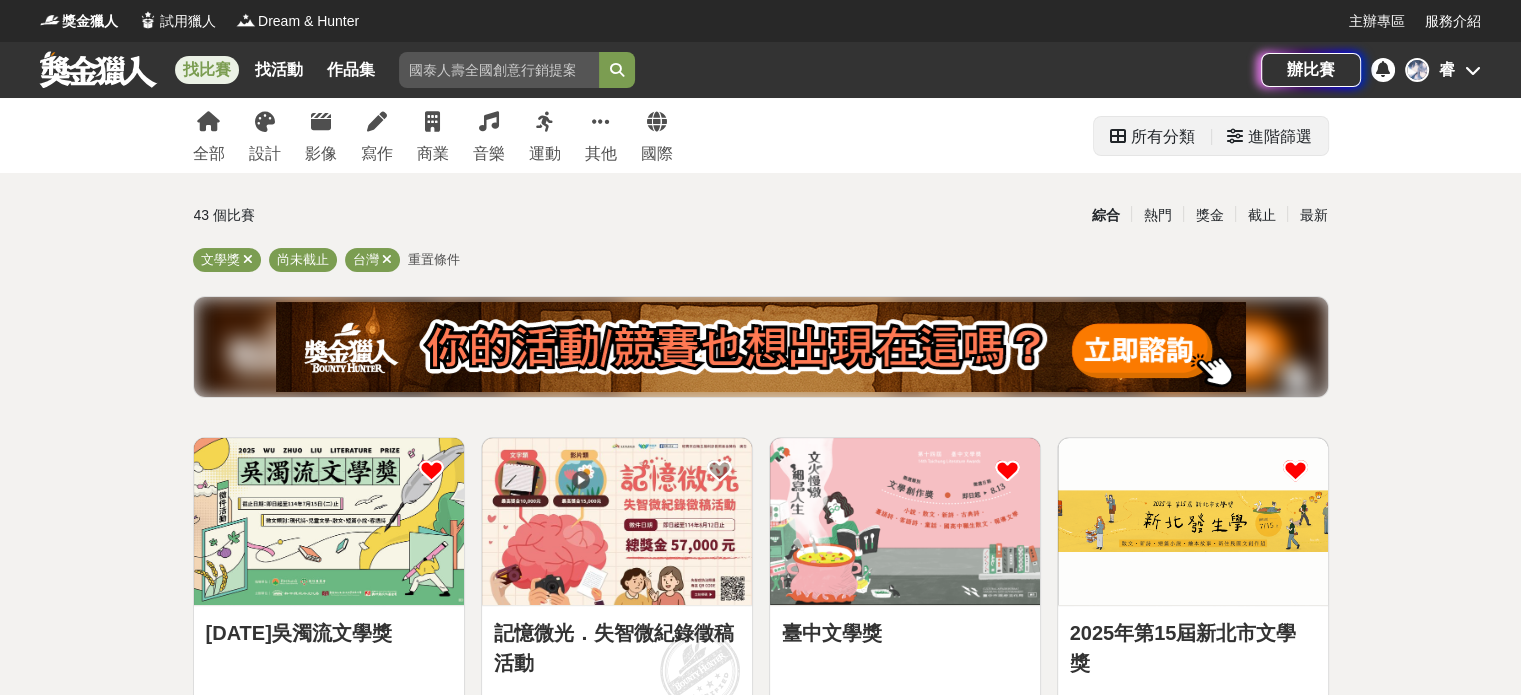 click at bounding box center (1235, 136) 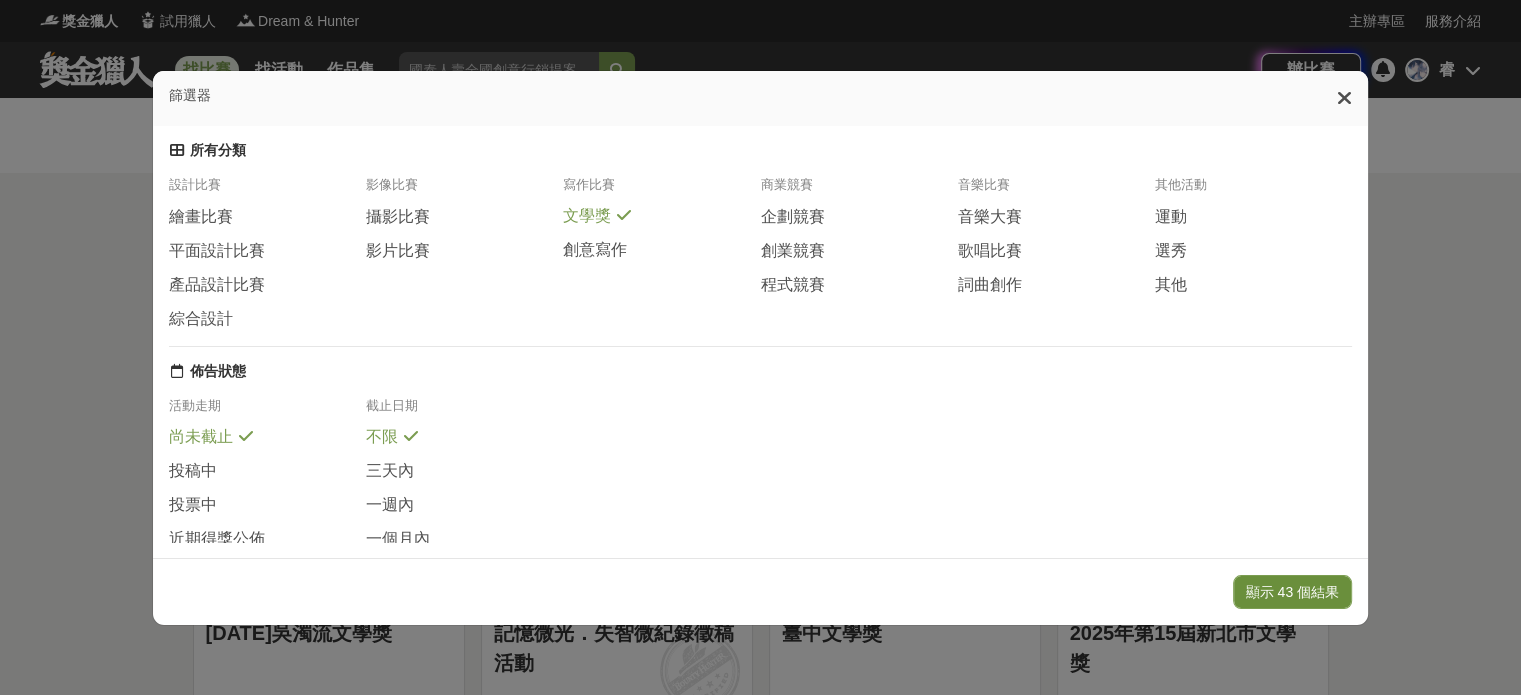 click on "顯示 43 個結果" at bounding box center (1292, 592) 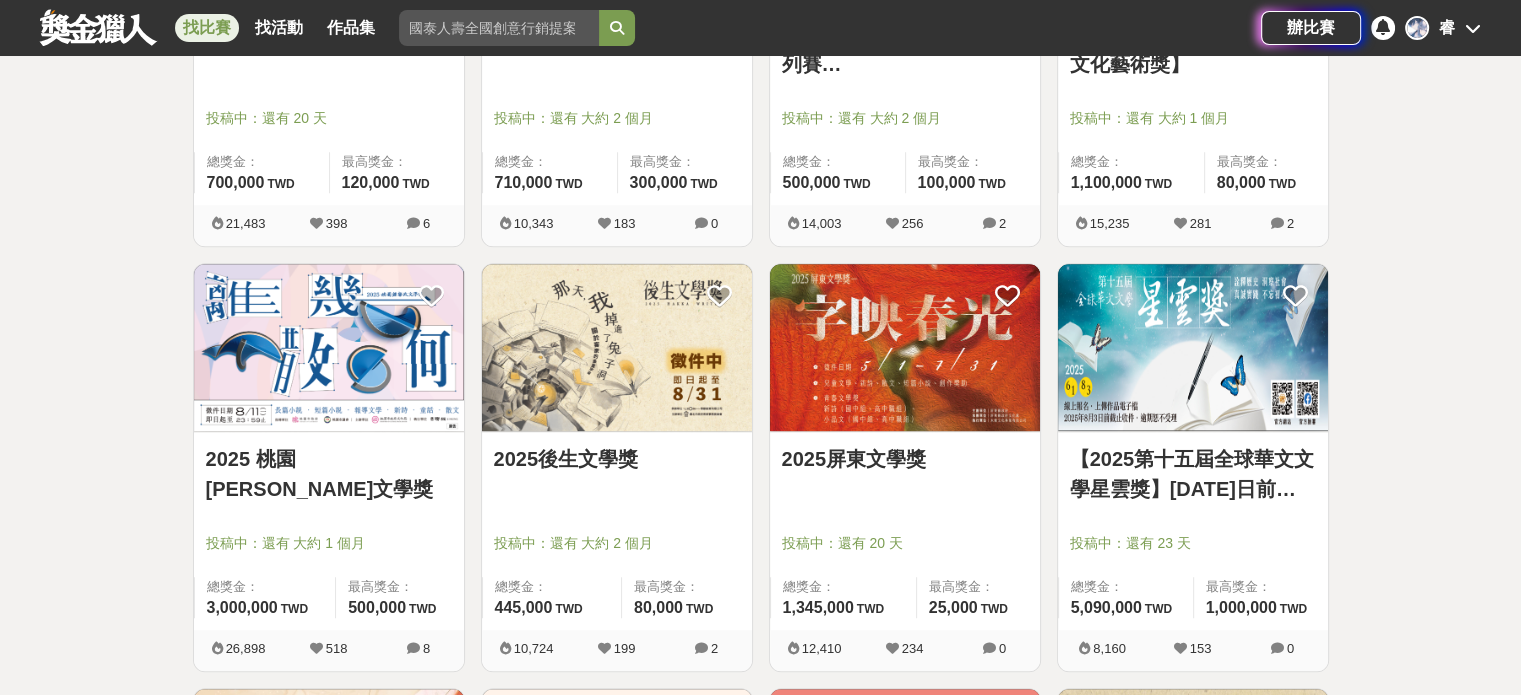 scroll, scrollTop: 1500, scrollLeft: 0, axis: vertical 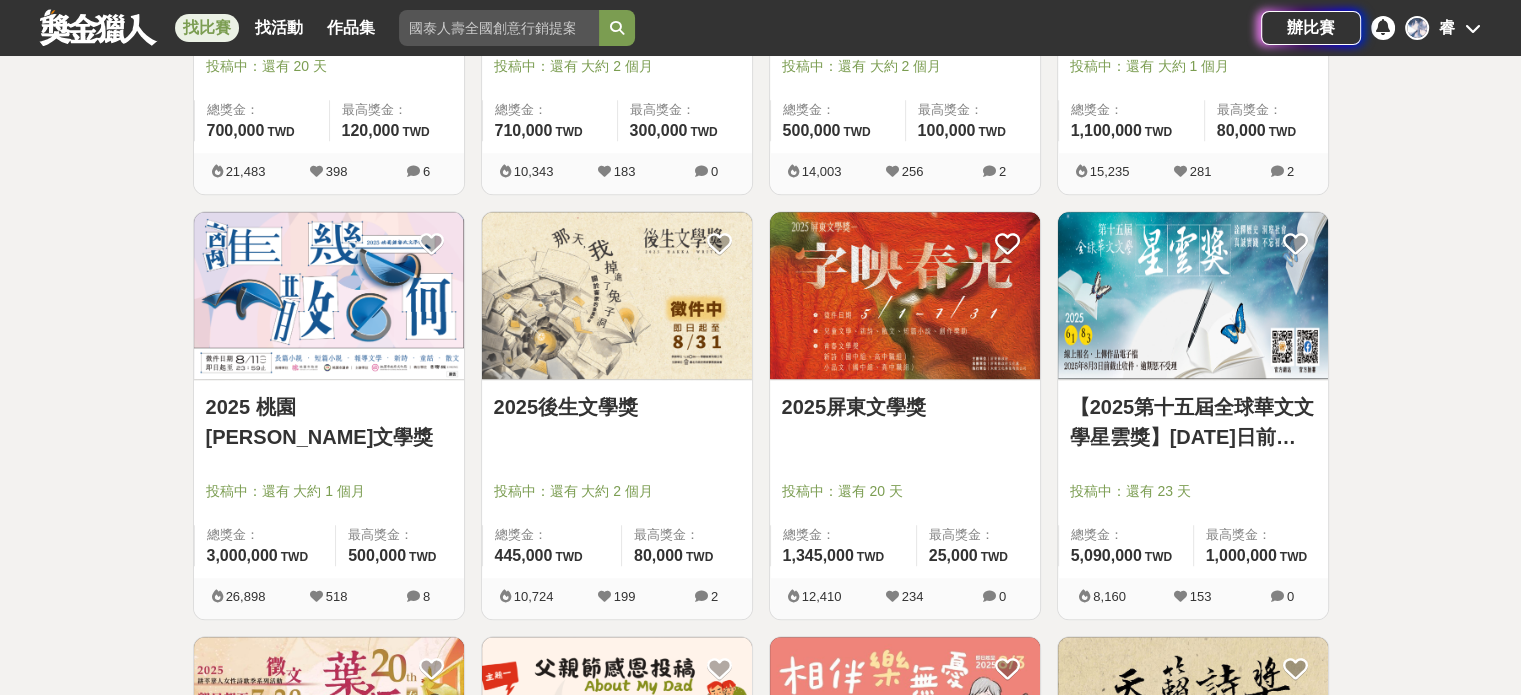 click on "2025 桃園[PERSON_NAME]文學獎" at bounding box center (329, 418) 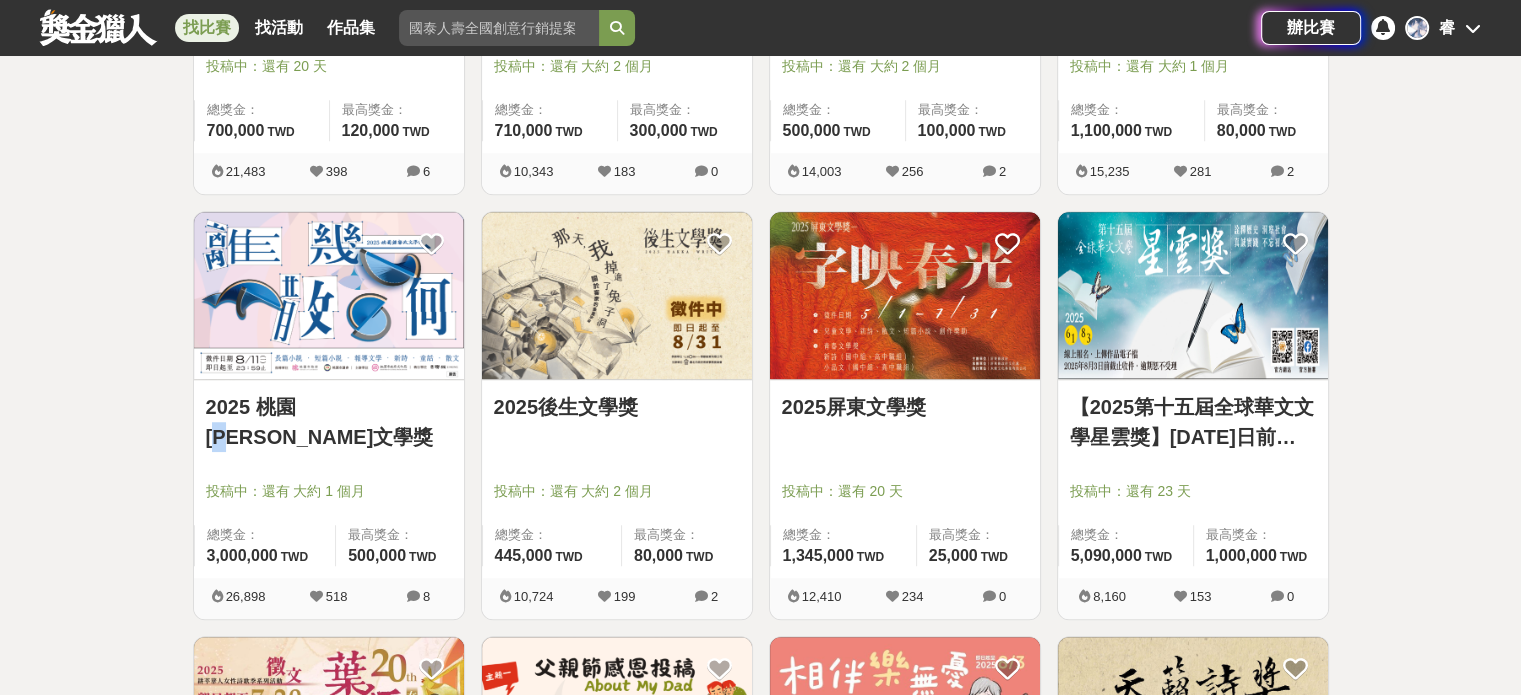 click on "2025 桃園[PERSON_NAME]文學獎" at bounding box center [329, 418] 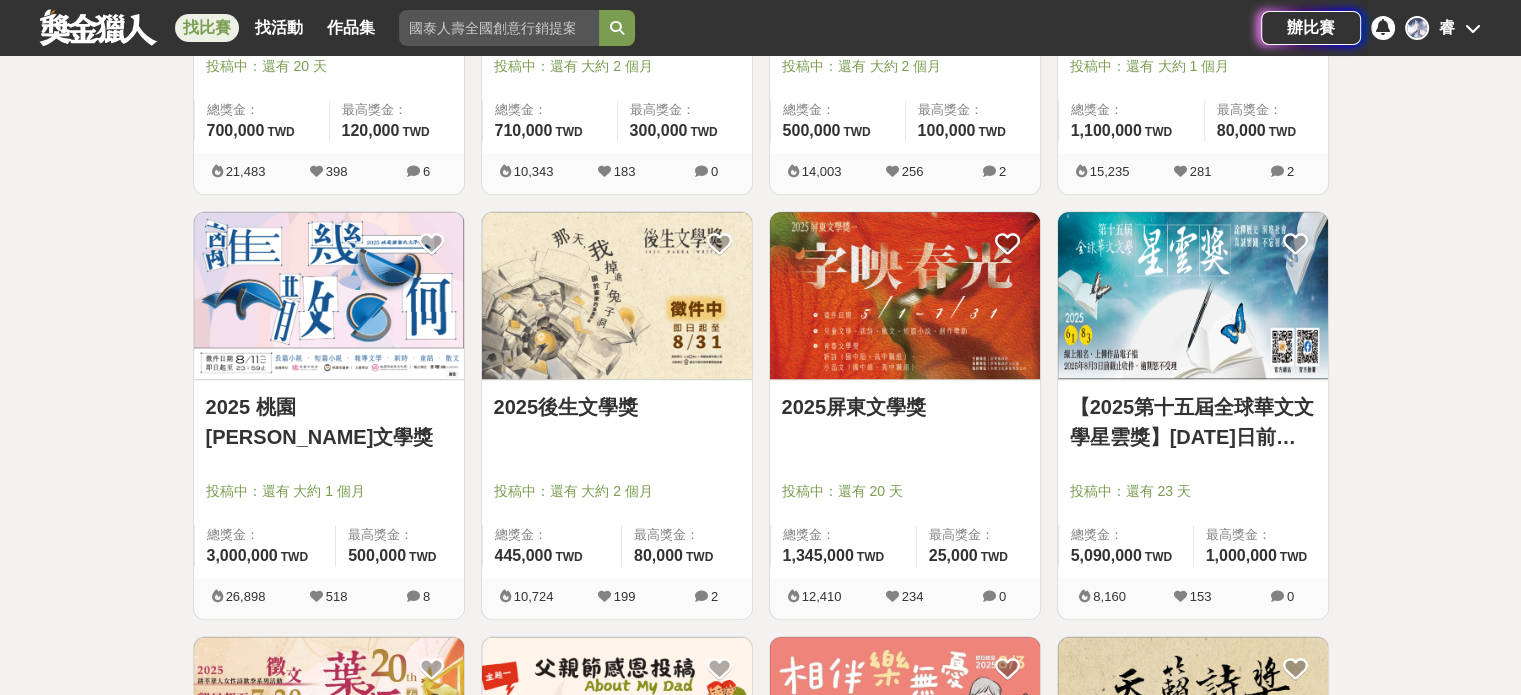 click on "2025 桃園[PERSON_NAME]文學獎" at bounding box center [329, 422] 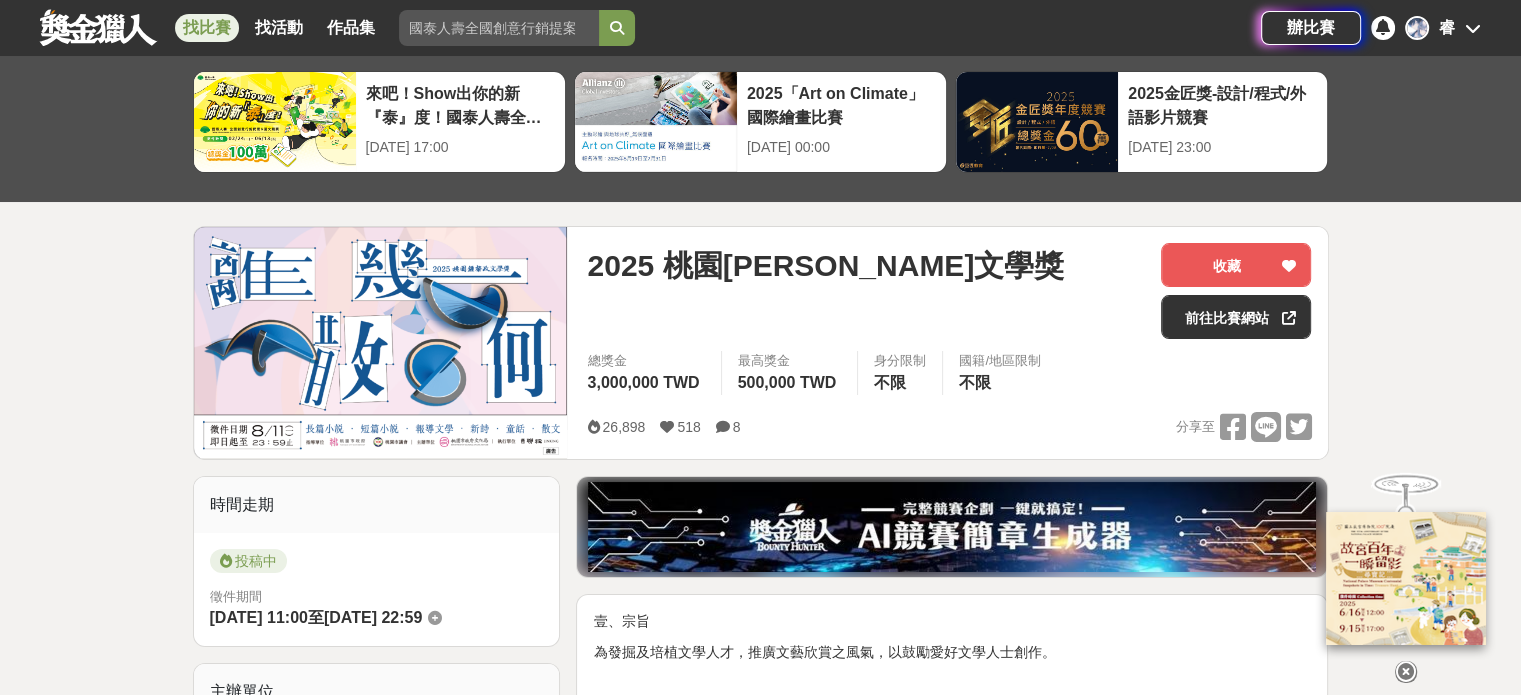 scroll, scrollTop: 0, scrollLeft: 0, axis: both 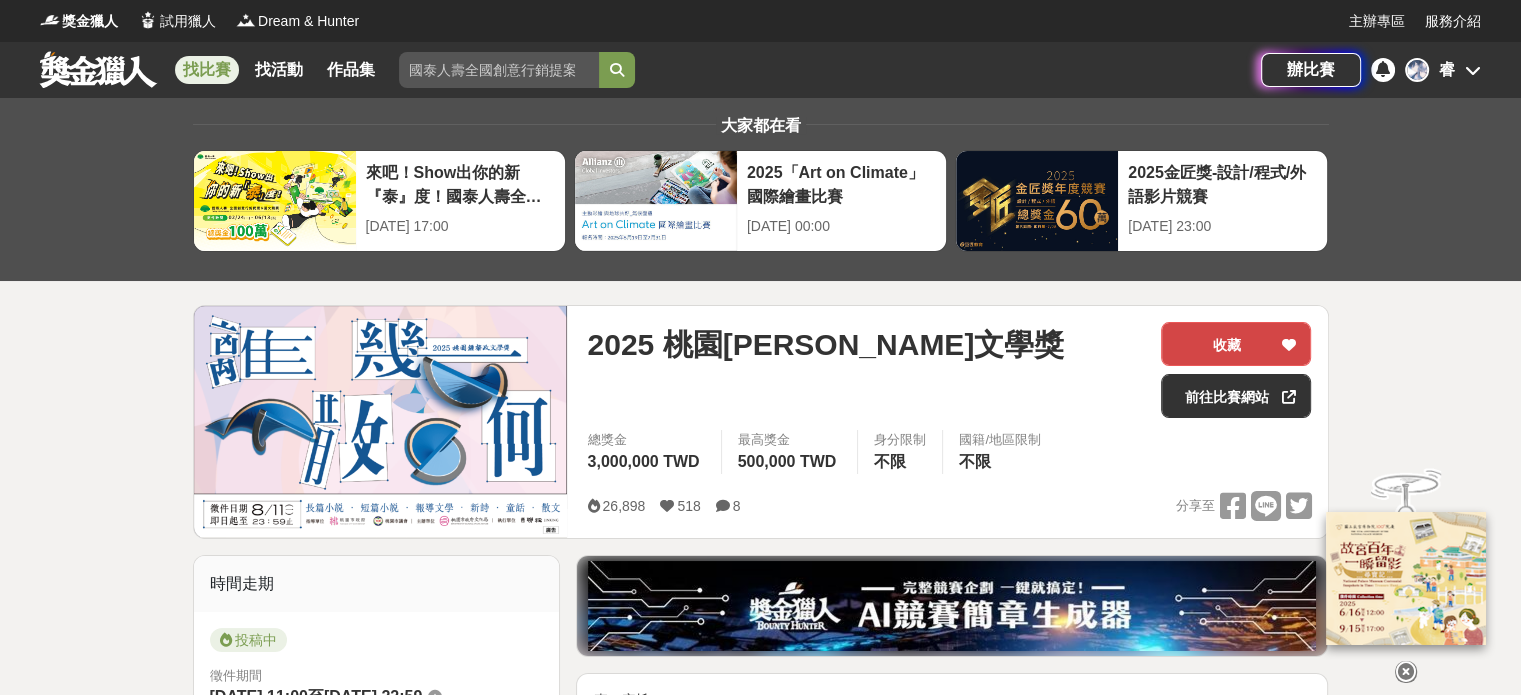 click on "收藏" at bounding box center [1236, 344] 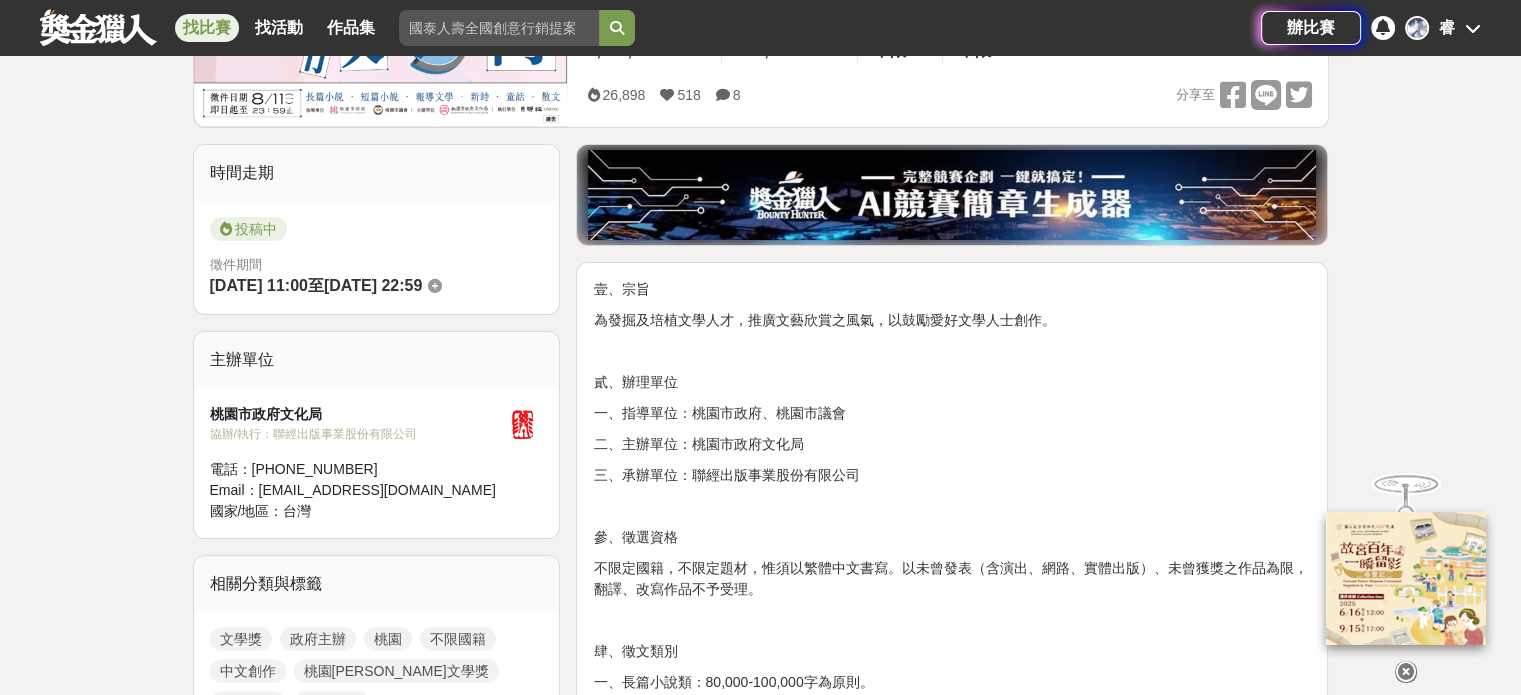 scroll, scrollTop: 400, scrollLeft: 0, axis: vertical 